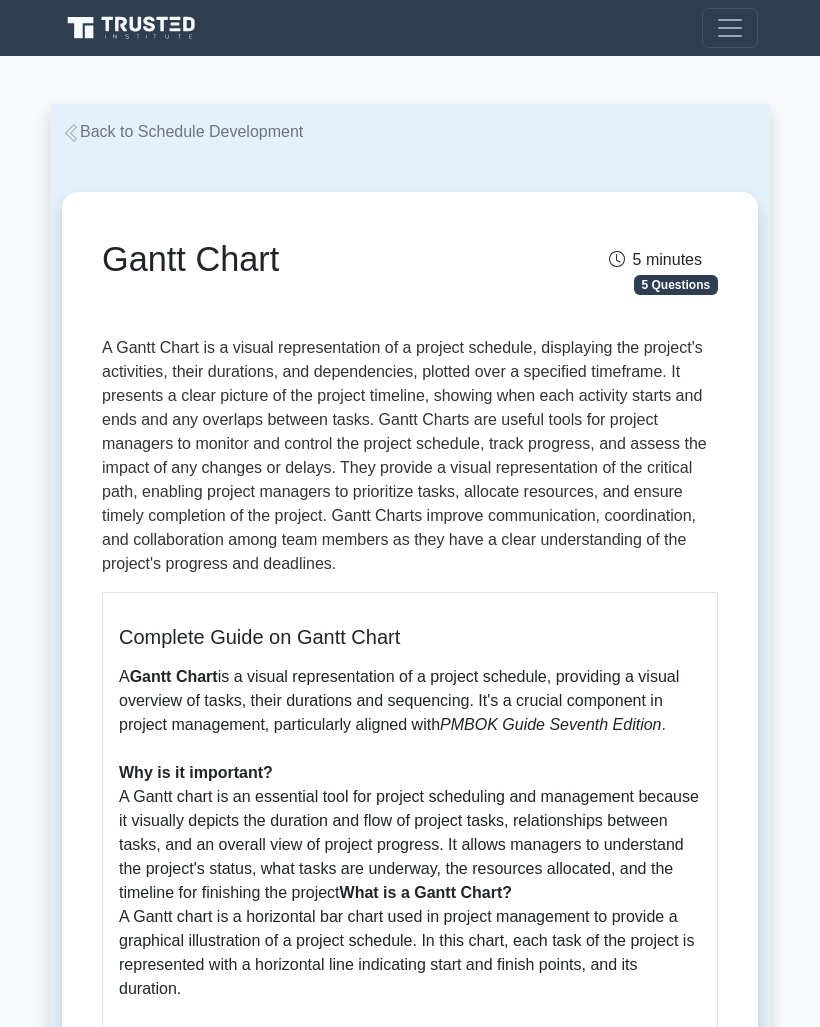 scroll, scrollTop: 215, scrollLeft: 0, axis: vertical 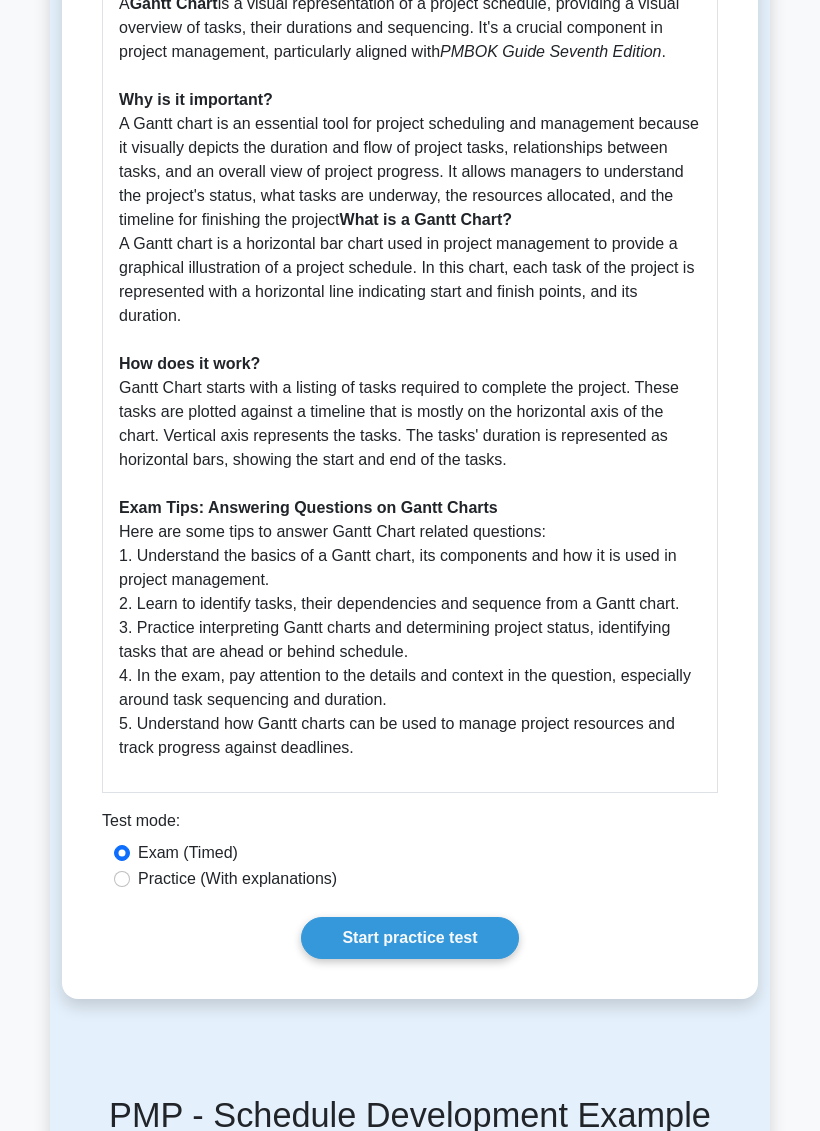 click on "Start practice test" at bounding box center [409, 938] 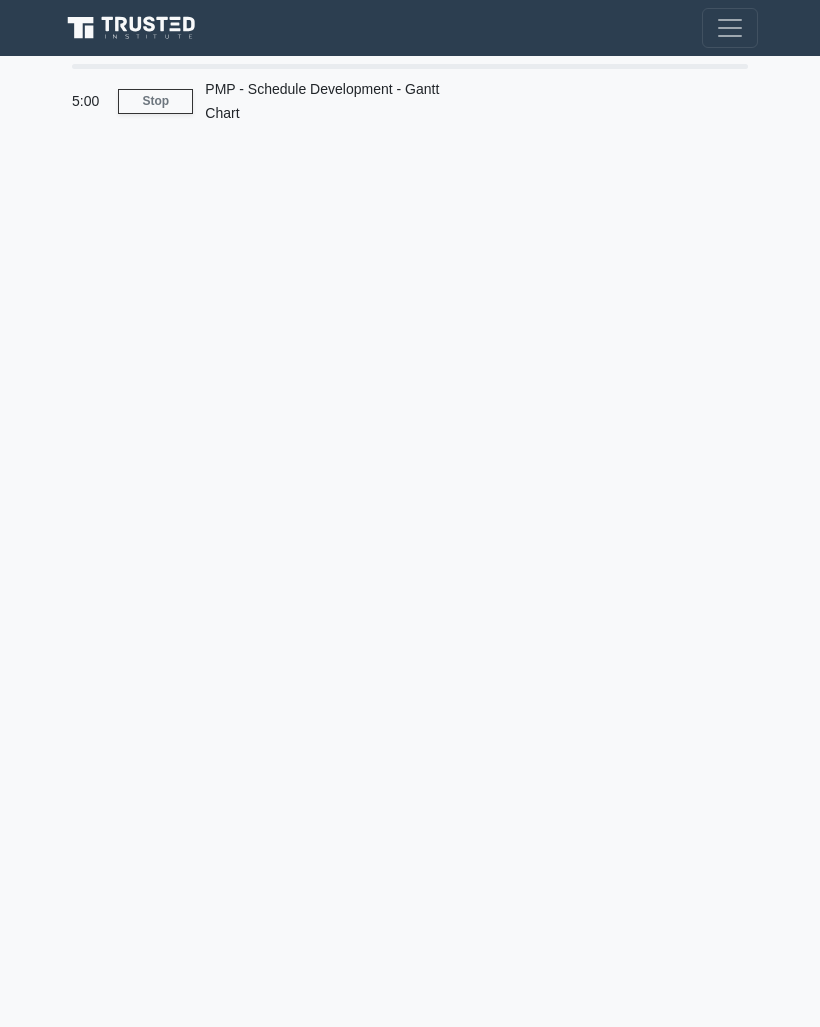 scroll, scrollTop: 0, scrollLeft: 0, axis: both 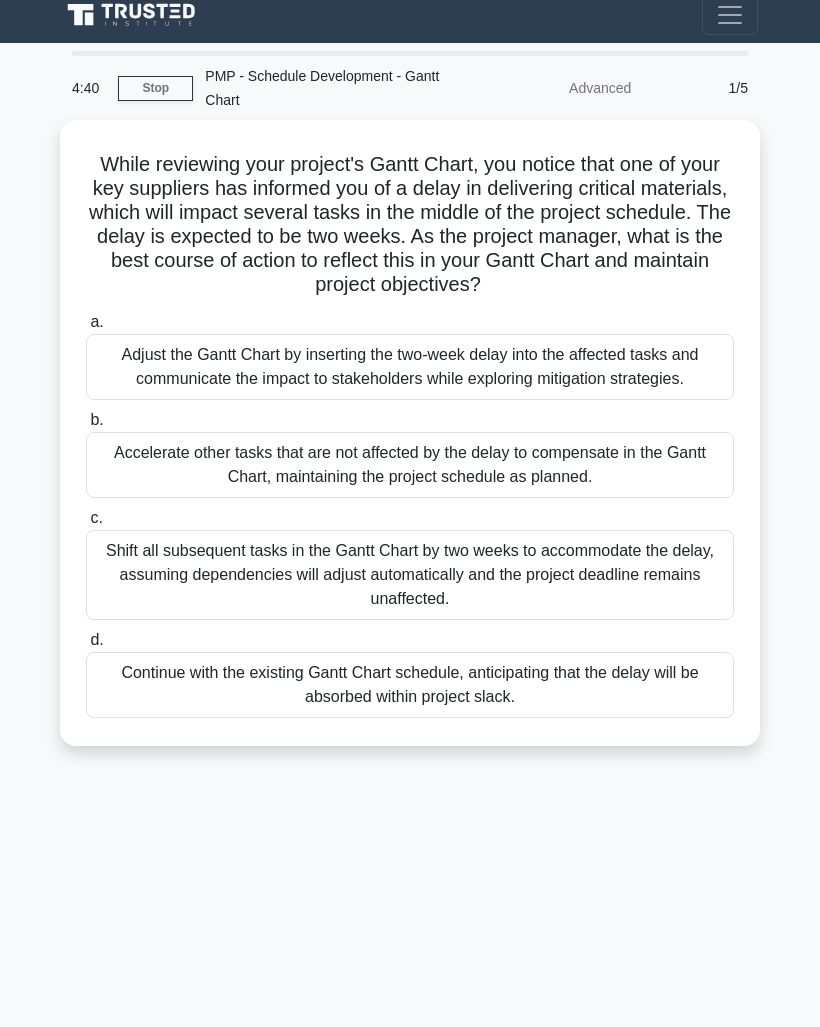 click on "Accelerate other tasks that are not affected by the delay to compensate in the Gantt Chart, maintaining the project schedule as planned." at bounding box center [410, 465] 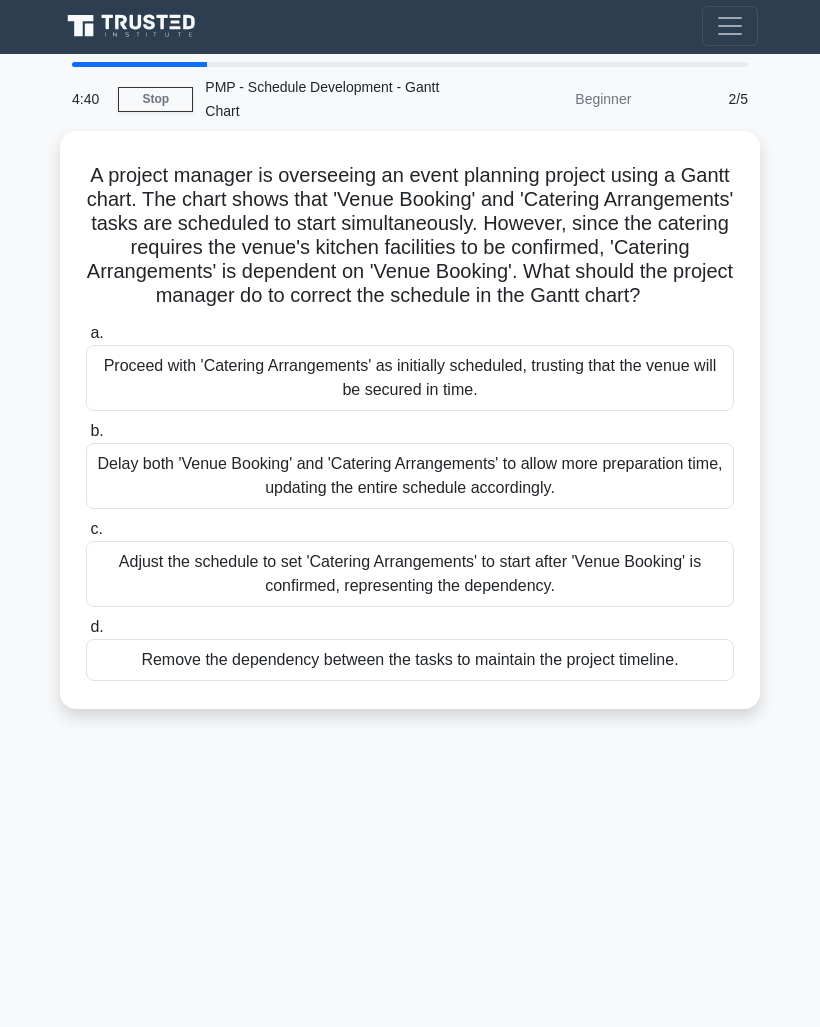 scroll, scrollTop: 0, scrollLeft: 0, axis: both 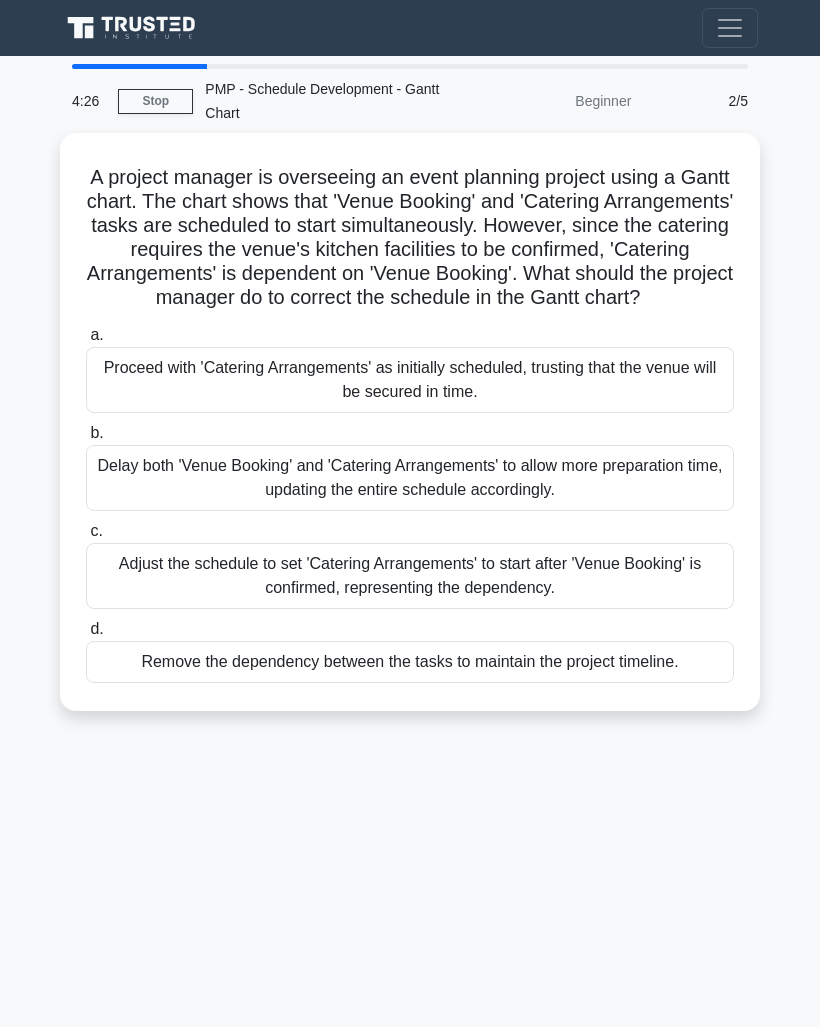 click on "Adjust the schedule to set 'Catering Arrangements' to start after 'Venue Booking' is confirmed, representing the dependency." at bounding box center [410, 576] 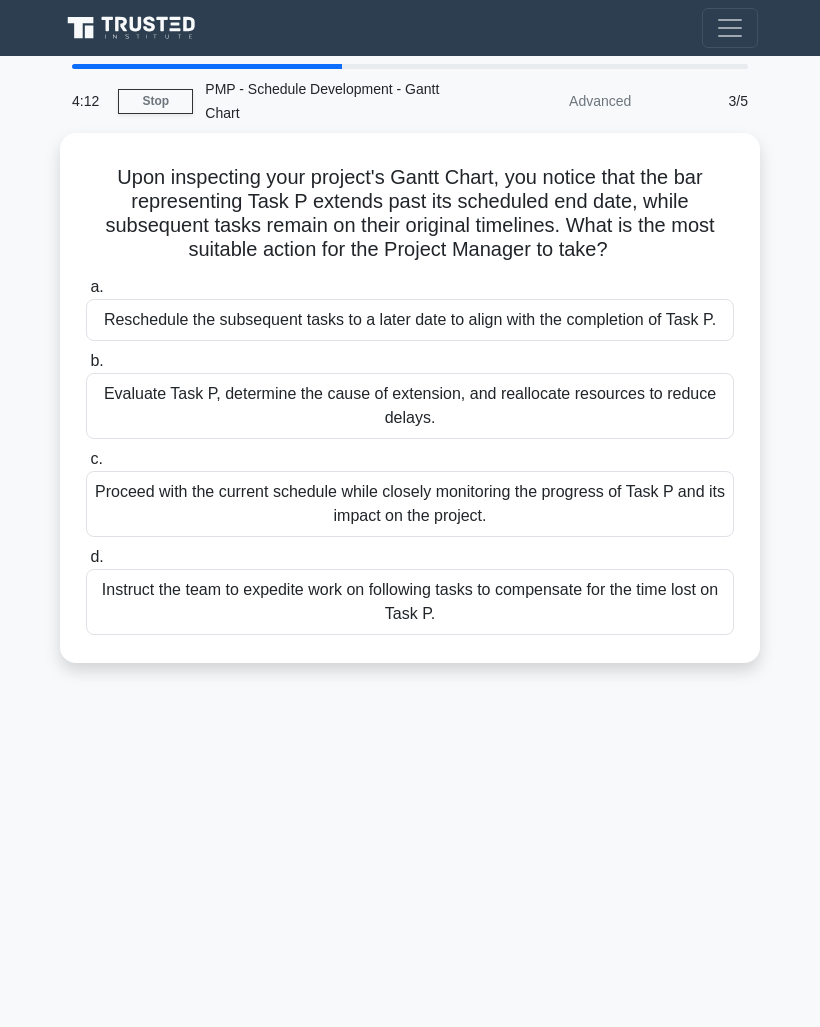 click on "Evaluate Task P, determine the cause of extension, and reallocate resources to reduce delays." at bounding box center (410, 406) 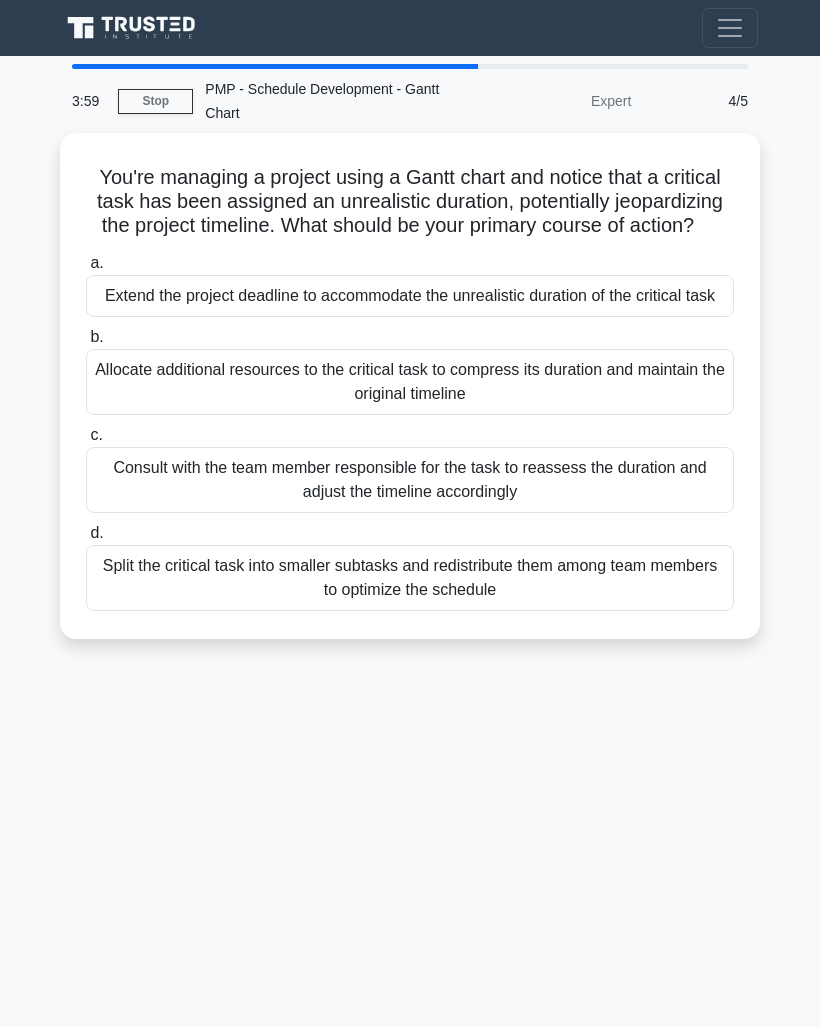 click on "Consult with the team member responsible for the task to reassess the duration and adjust the timeline accordingly" at bounding box center [410, 480] 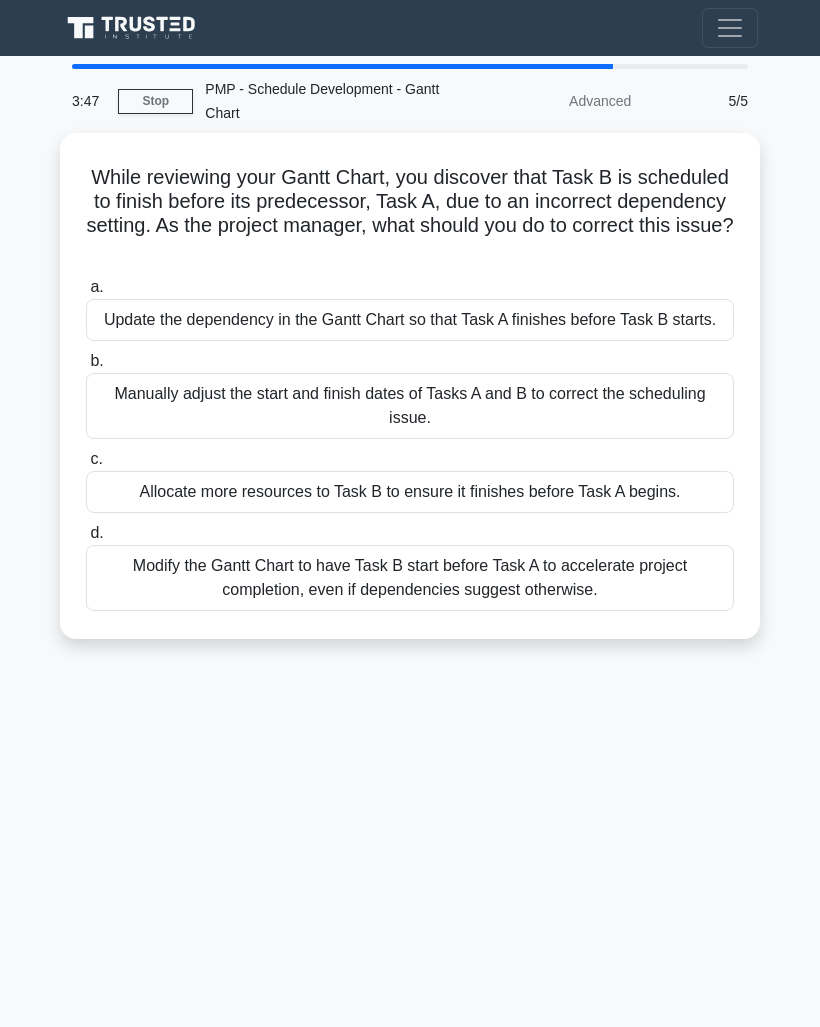 click on "Manually adjust the start and finish dates of Tasks A and B to correct the scheduling issue." at bounding box center [410, 406] 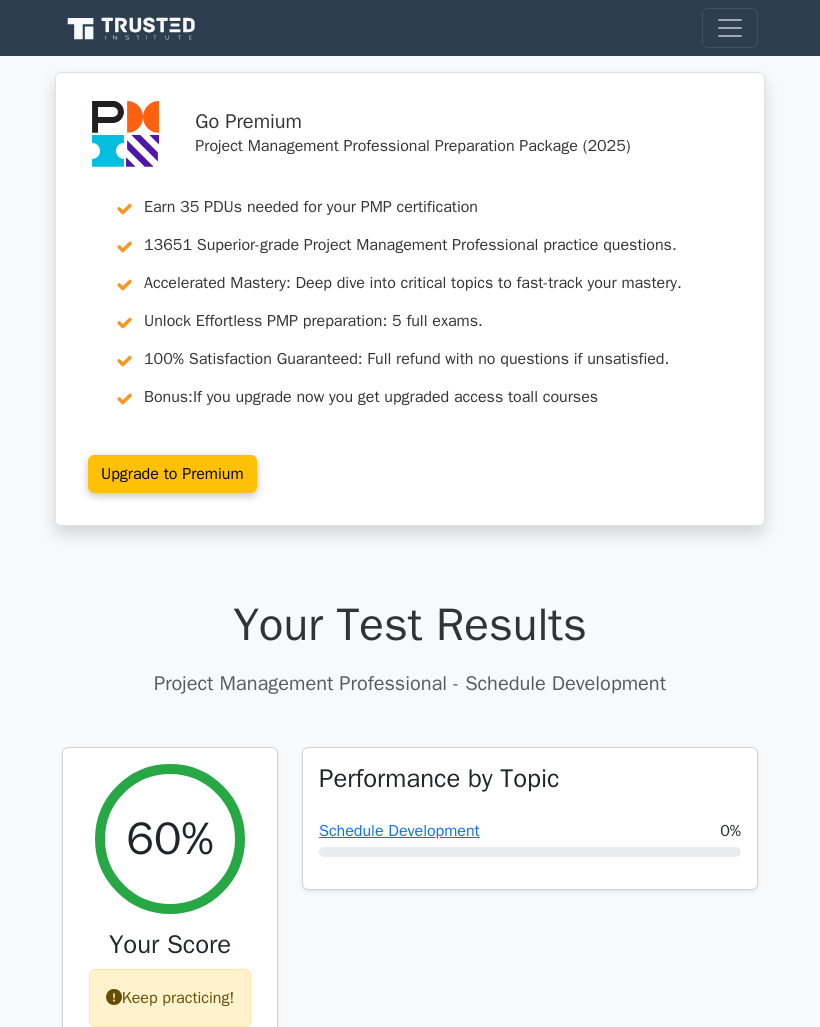 scroll, scrollTop: 0, scrollLeft: 0, axis: both 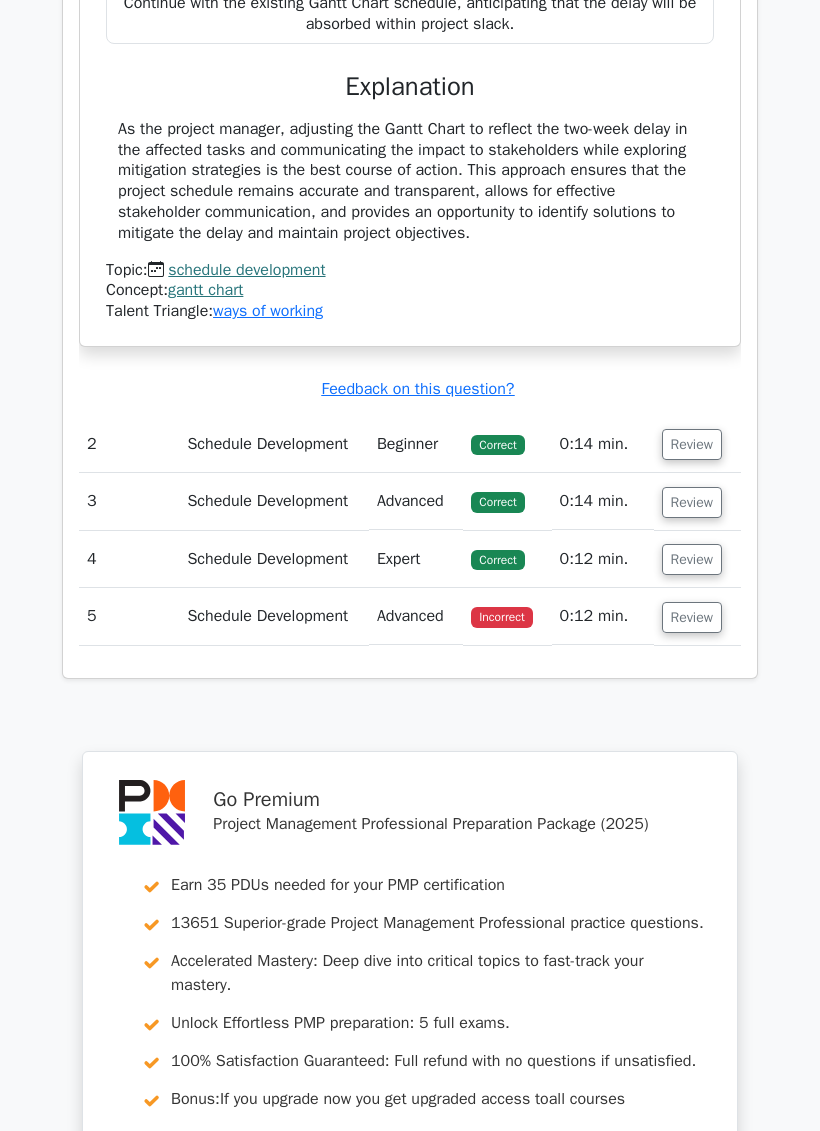click on "Review" at bounding box center [692, 617] 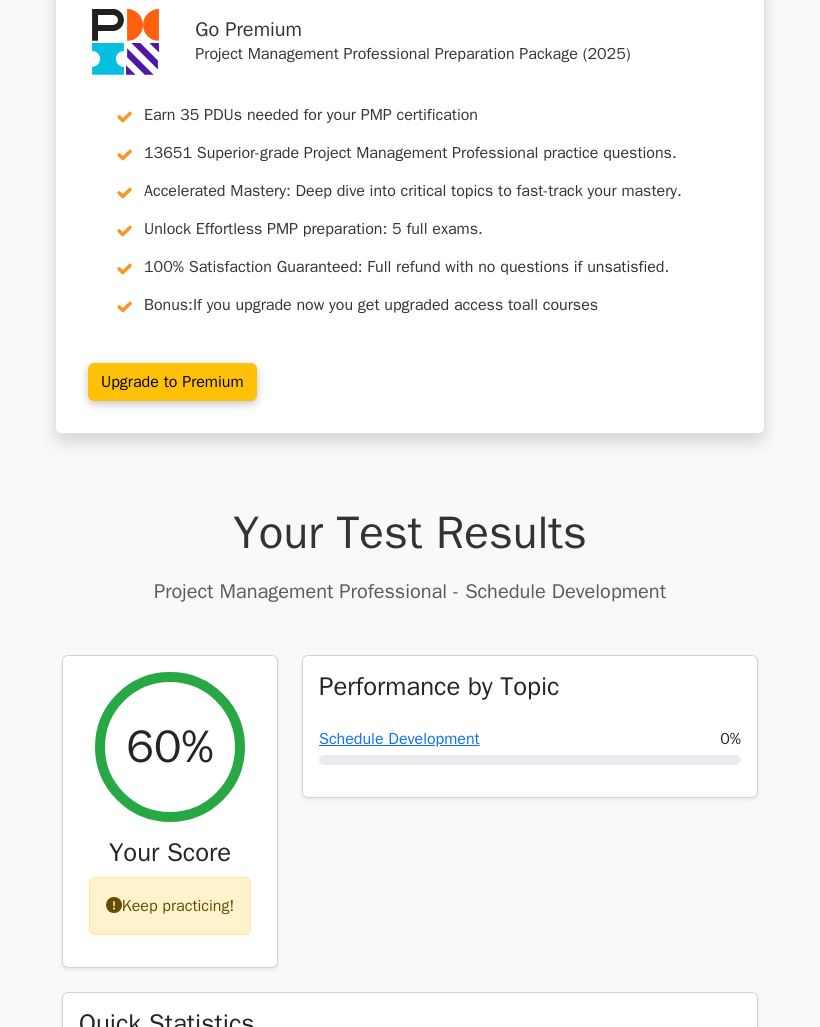 scroll, scrollTop: 0, scrollLeft: 0, axis: both 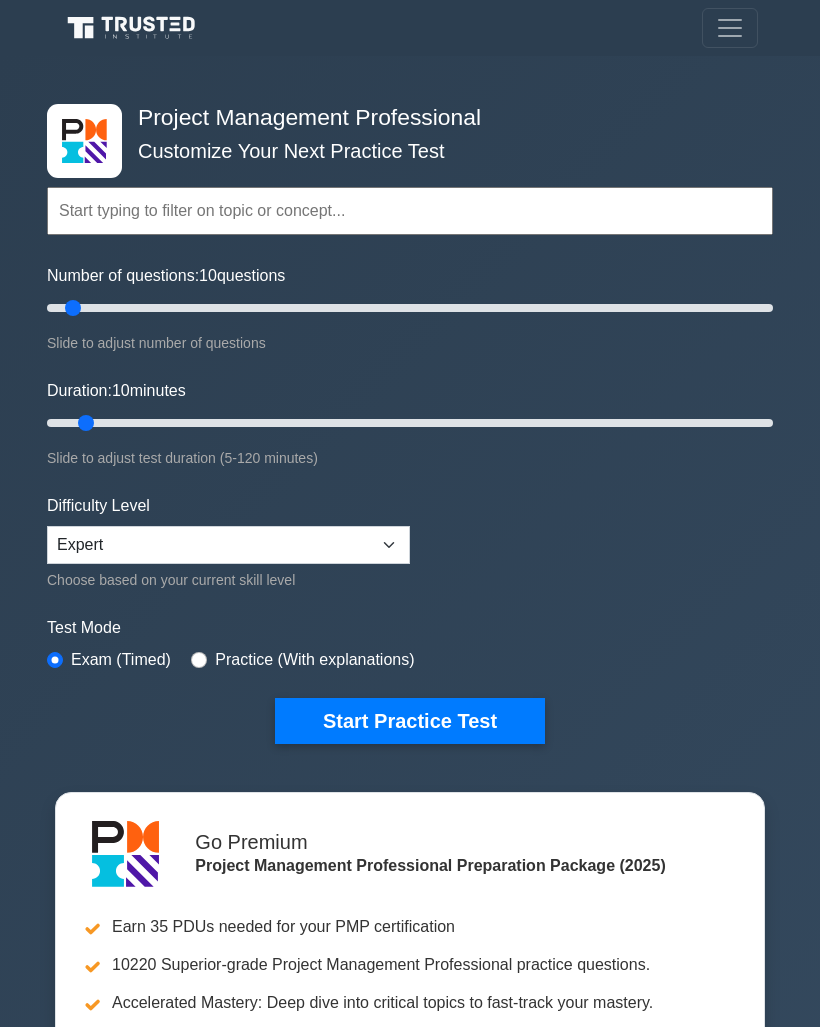 click at bounding box center (730, 28) 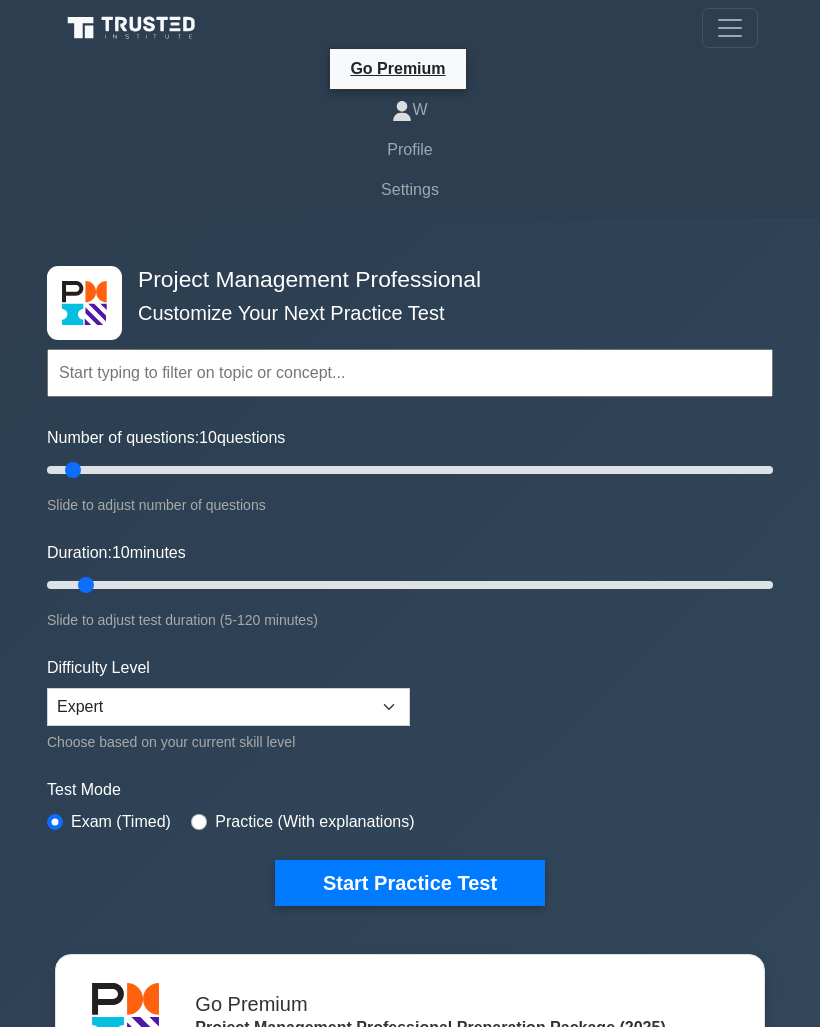 click on "Profile" at bounding box center [410, 150] 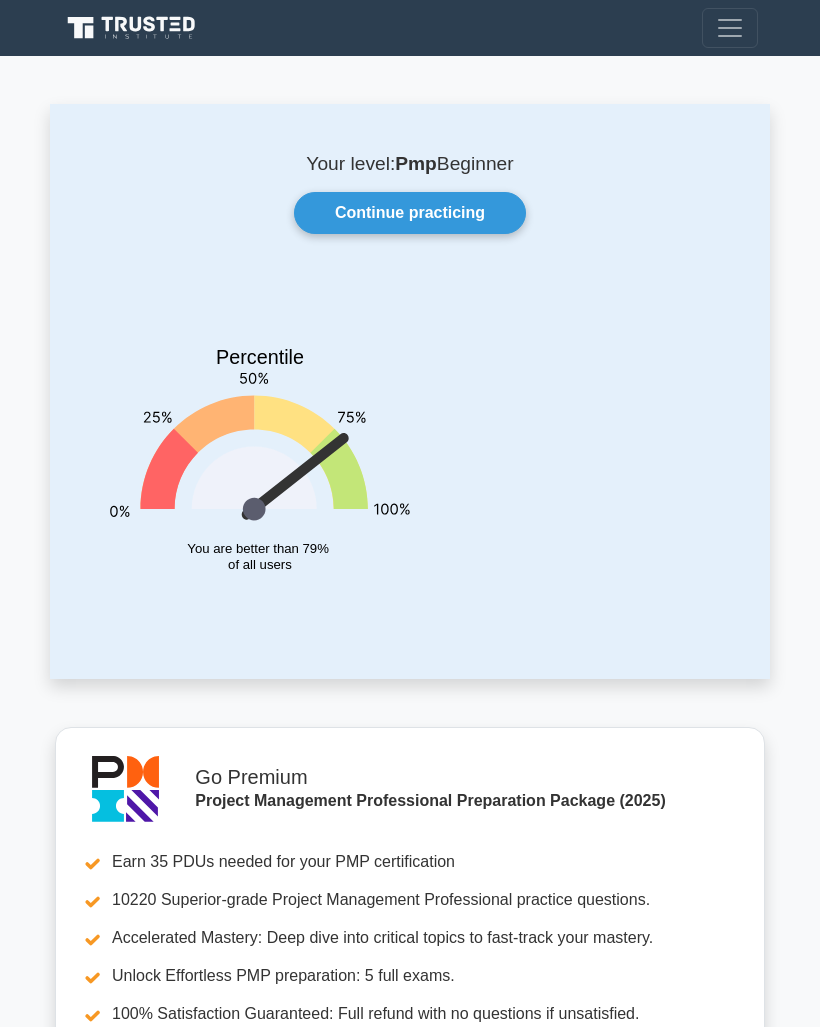 scroll, scrollTop: 0, scrollLeft: 0, axis: both 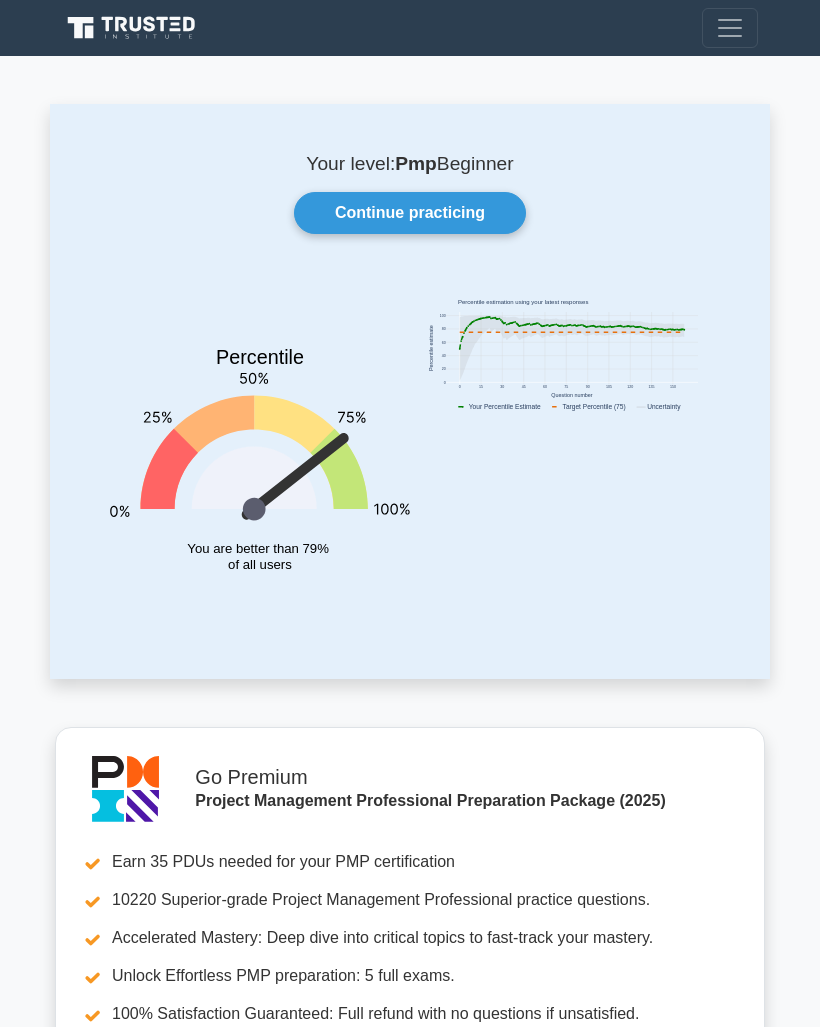click on "Continue practicing" at bounding box center [410, 213] 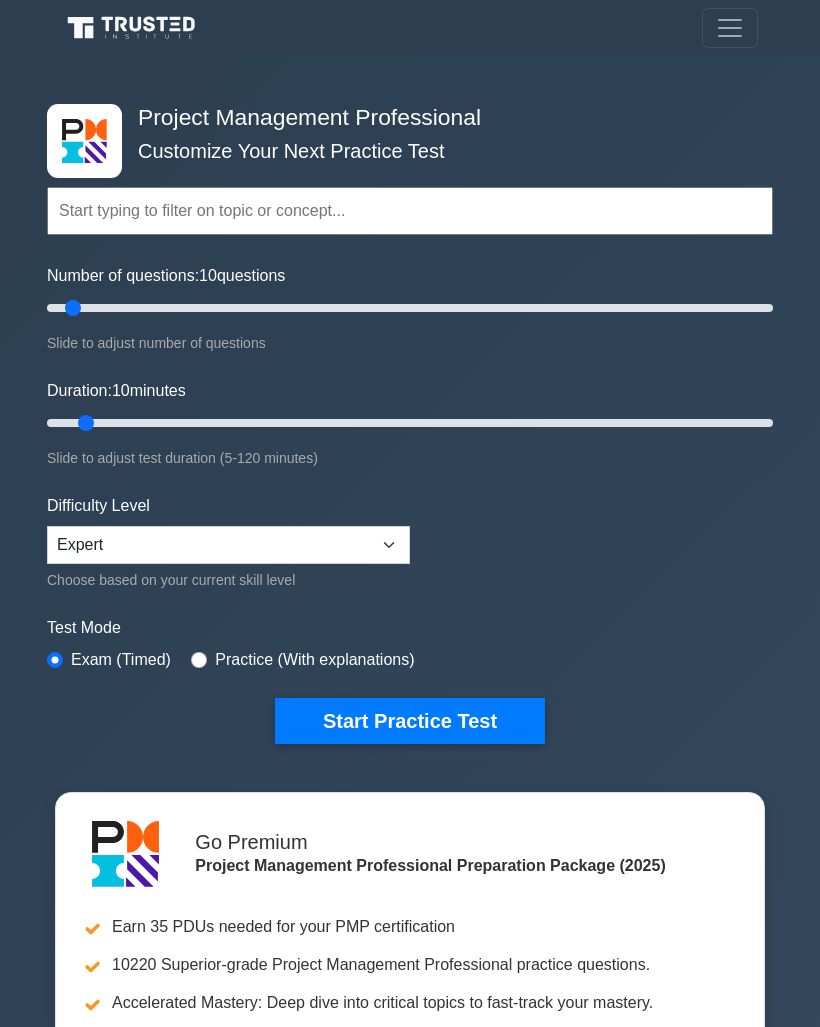 scroll, scrollTop: 0, scrollLeft: 0, axis: both 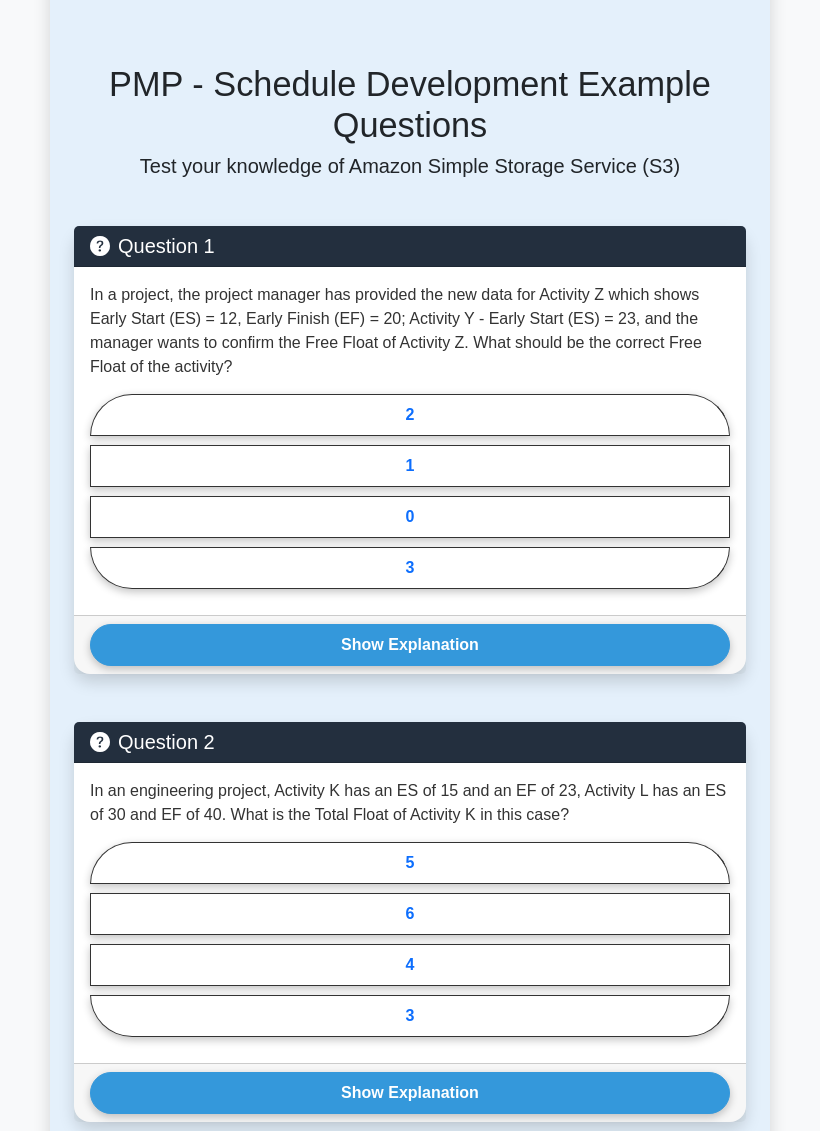 click on "3" at bounding box center [410, 568] 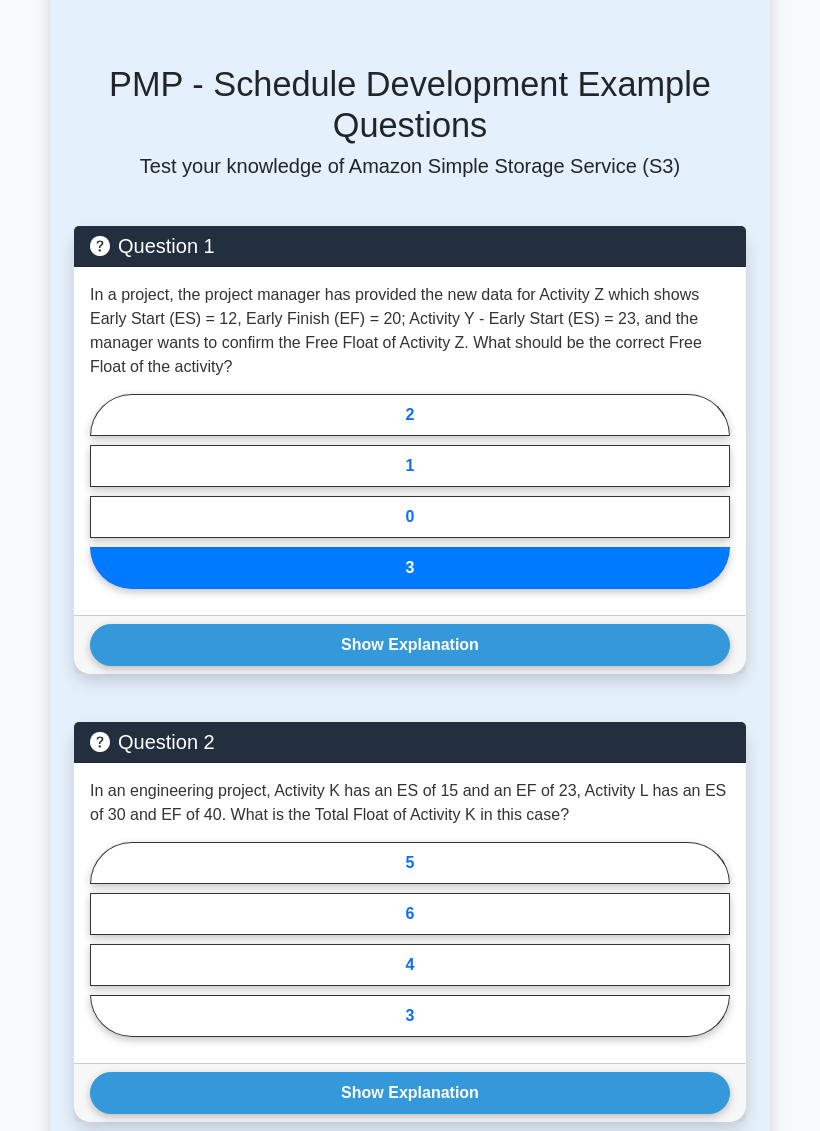 click on "Show Explanation" at bounding box center [410, 645] 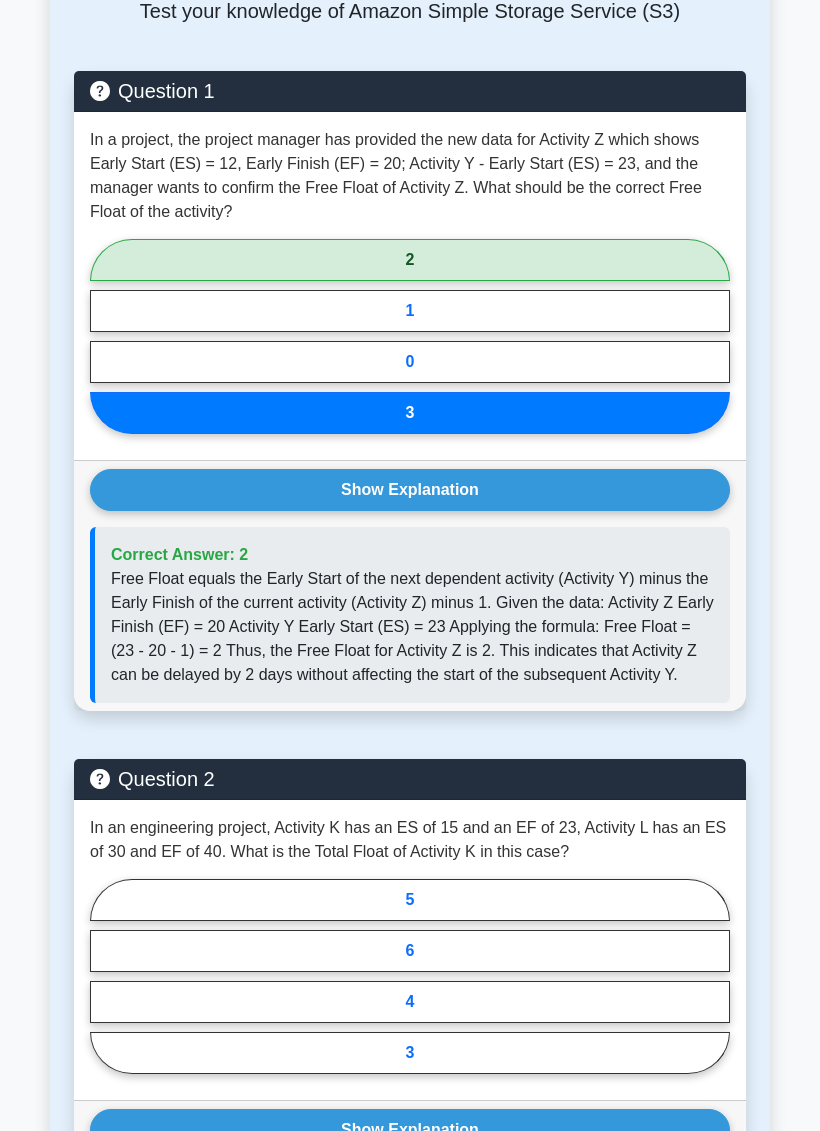 scroll, scrollTop: 1595, scrollLeft: 0, axis: vertical 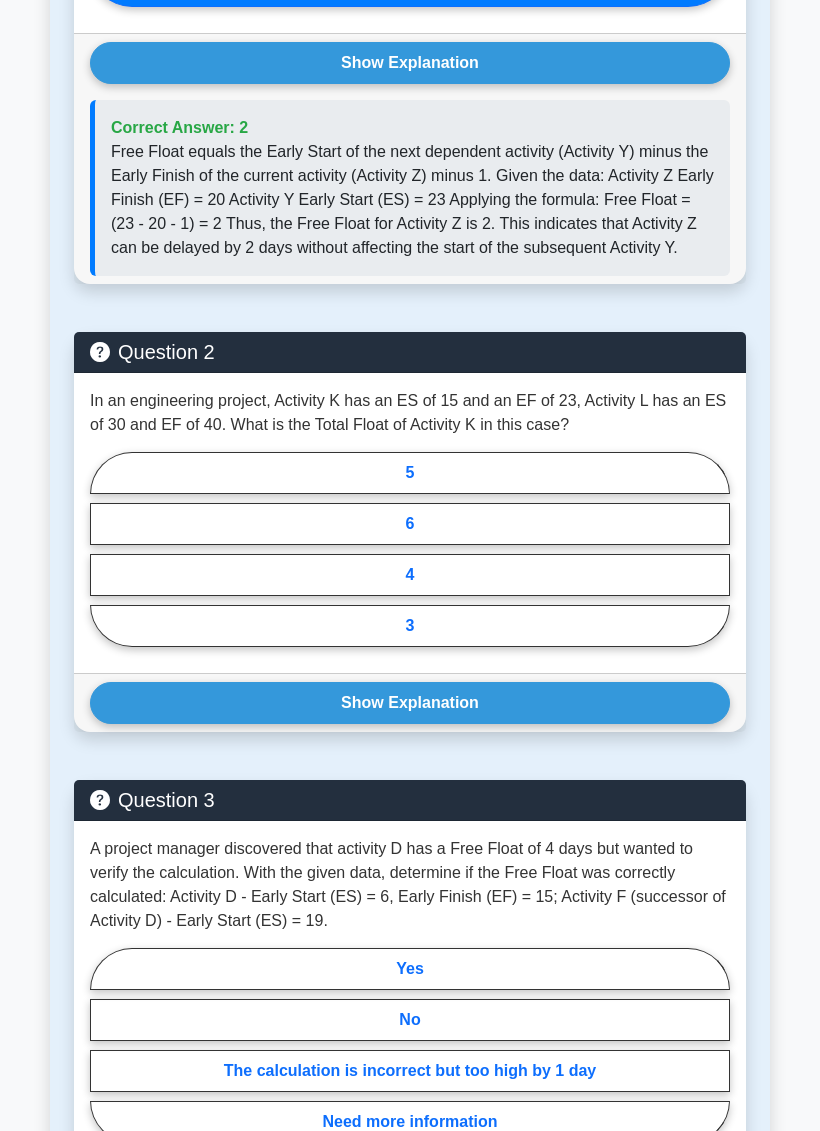 click on "6" at bounding box center (410, 524) 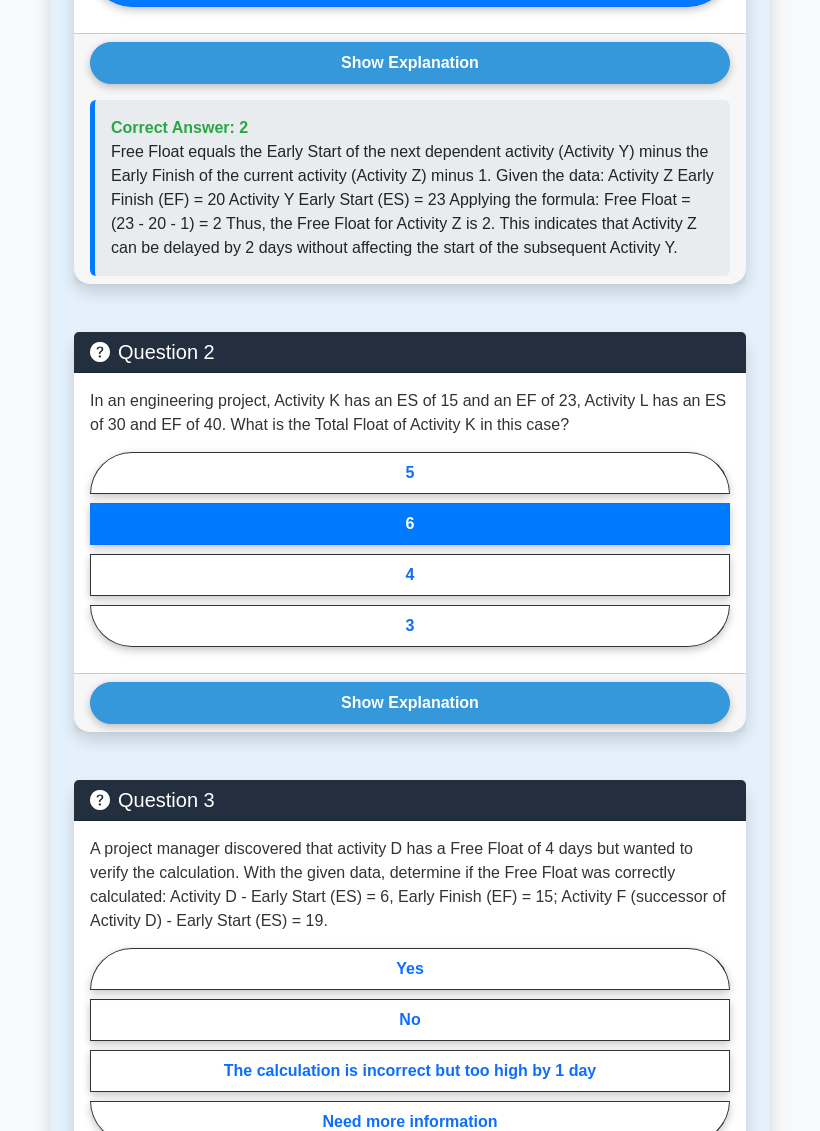 click on "Show Explanation" at bounding box center (410, 703) 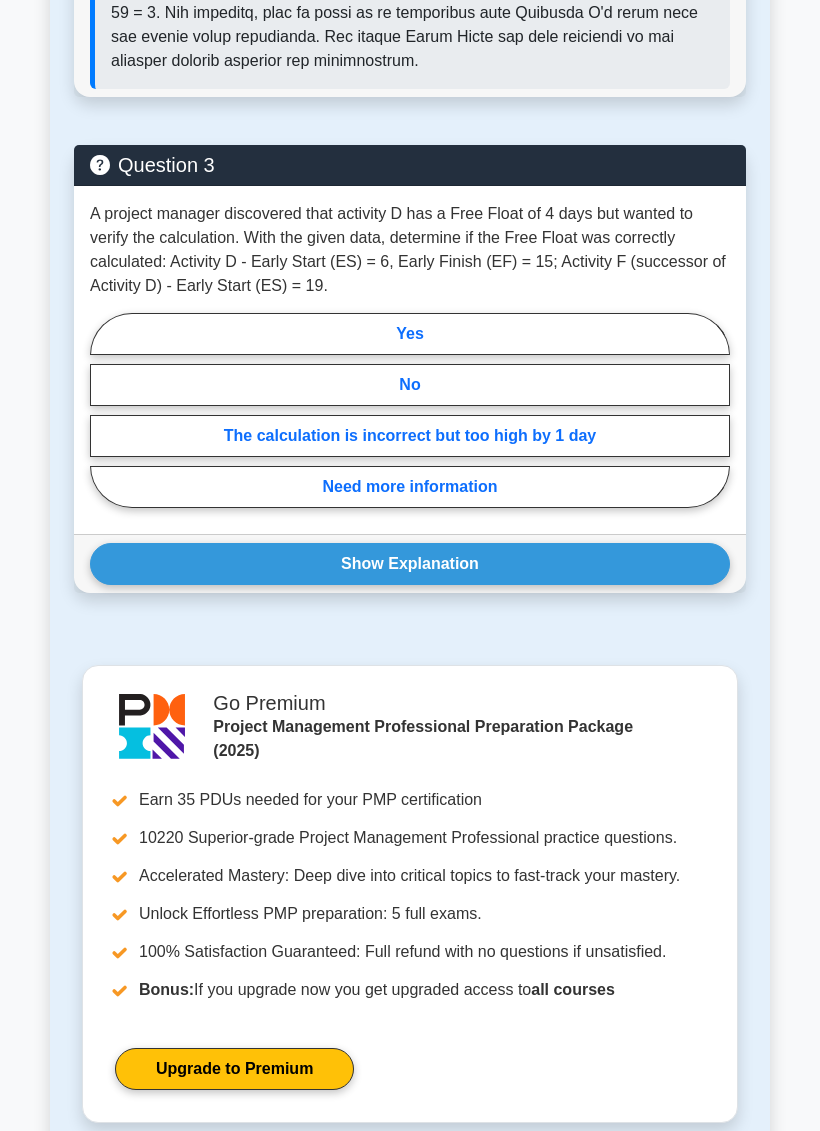 scroll, scrollTop: 3233, scrollLeft: 0, axis: vertical 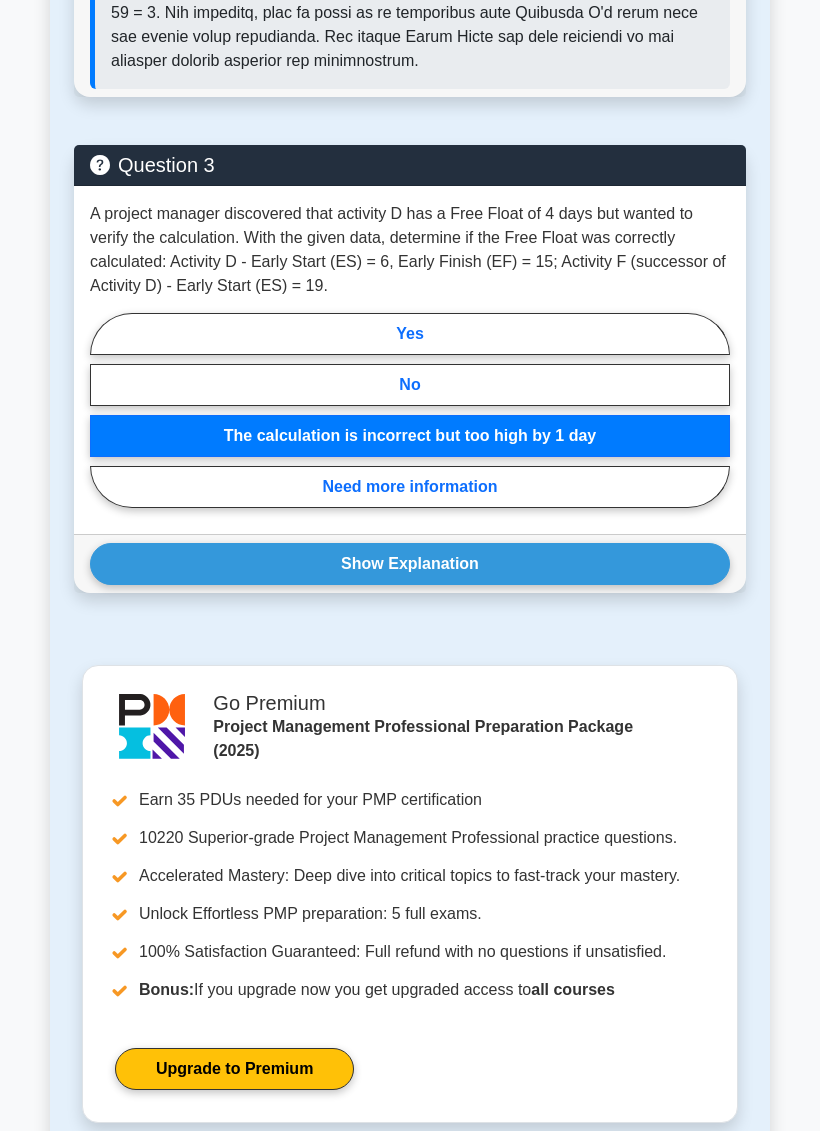 click on "Show Explanation" at bounding box center (410, 564) 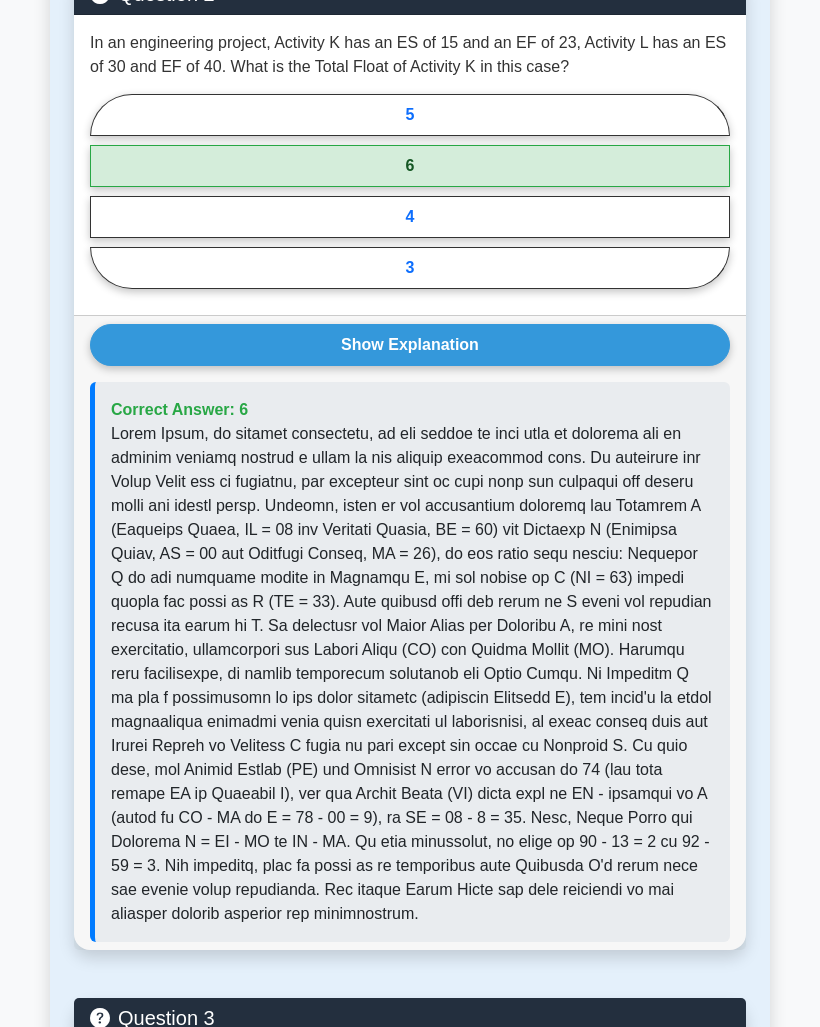 scroll, scrollTop: 2564, scrollLeft: 0, axis: vertical 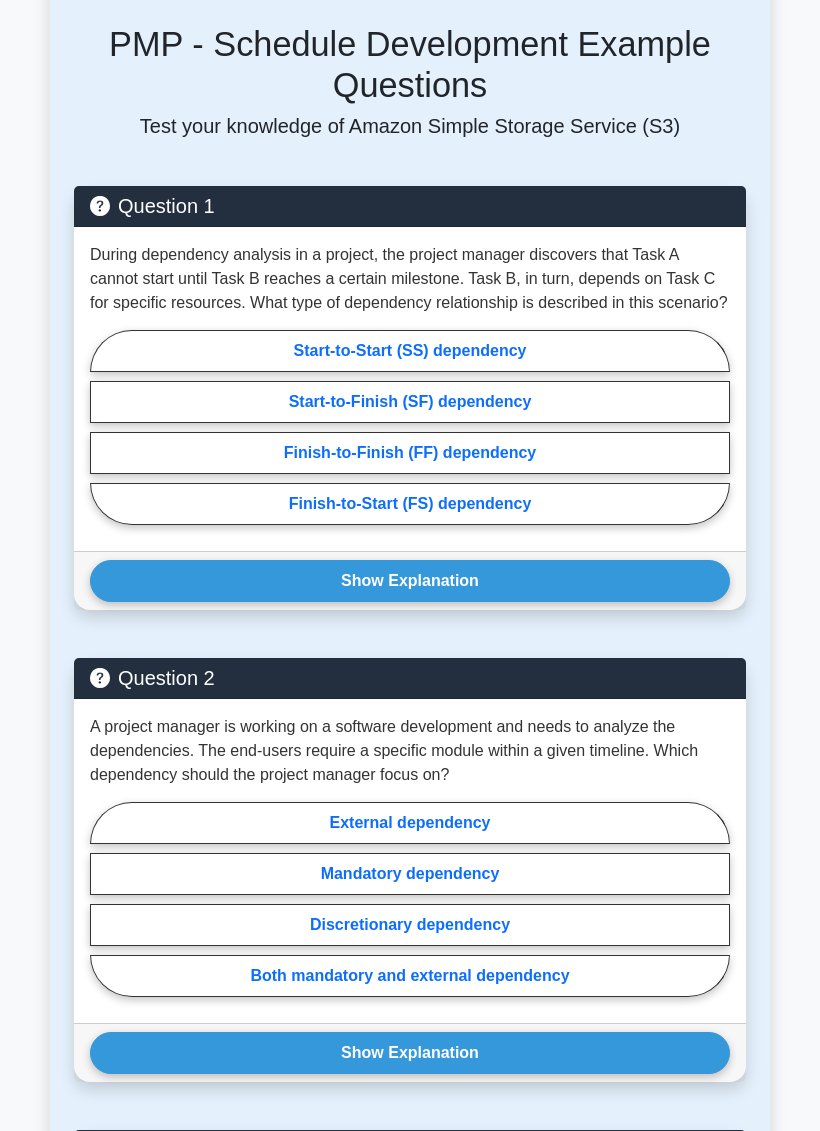 click on "During dependency analysis in a project, the project manager discovers that Task A cannot start until Task B reaches a certain milestone. Task B, in turn, depends on Task C for specific resources. What type of dependency relationship is described in this scenario?
Start-to-Start (SS) dependency
Start-to-Finish (SF) dependency
Finish-to-Finish (FF) dependency" at bounding box center [410, 389] 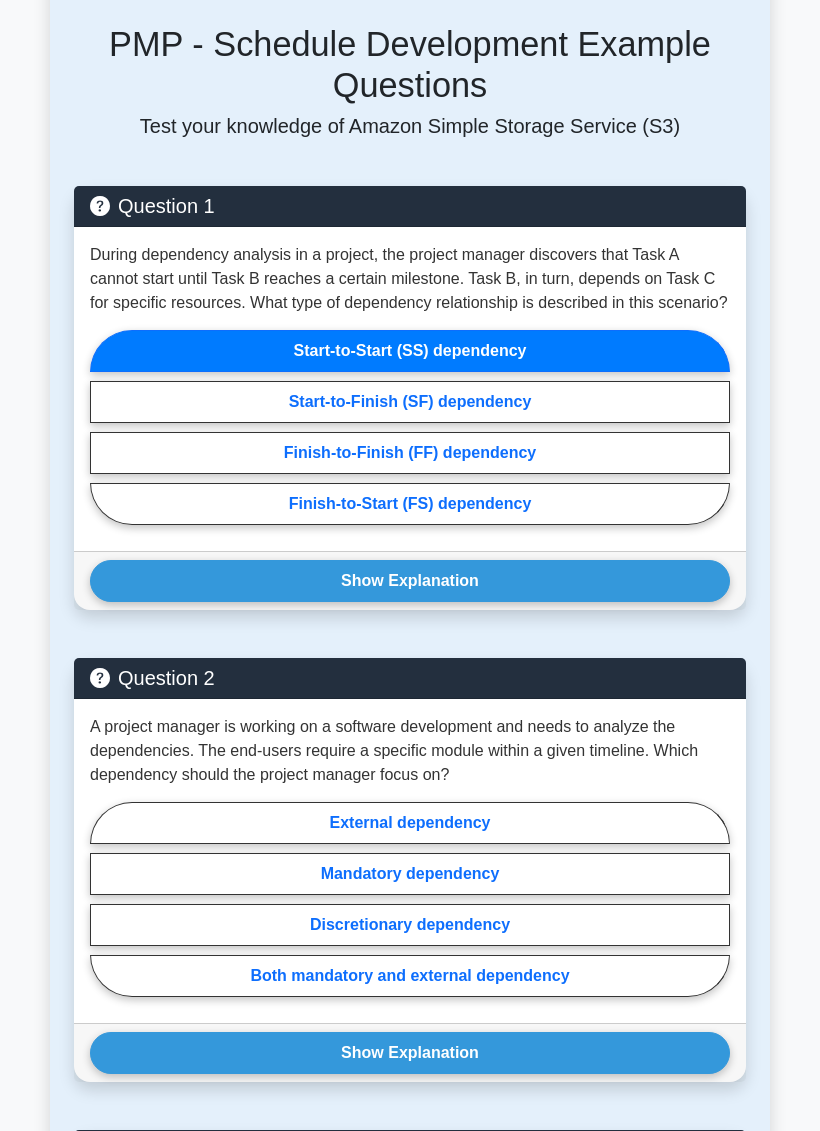 click on "Start-to-Start (SS) dependency" at bounding box center [410, 351] 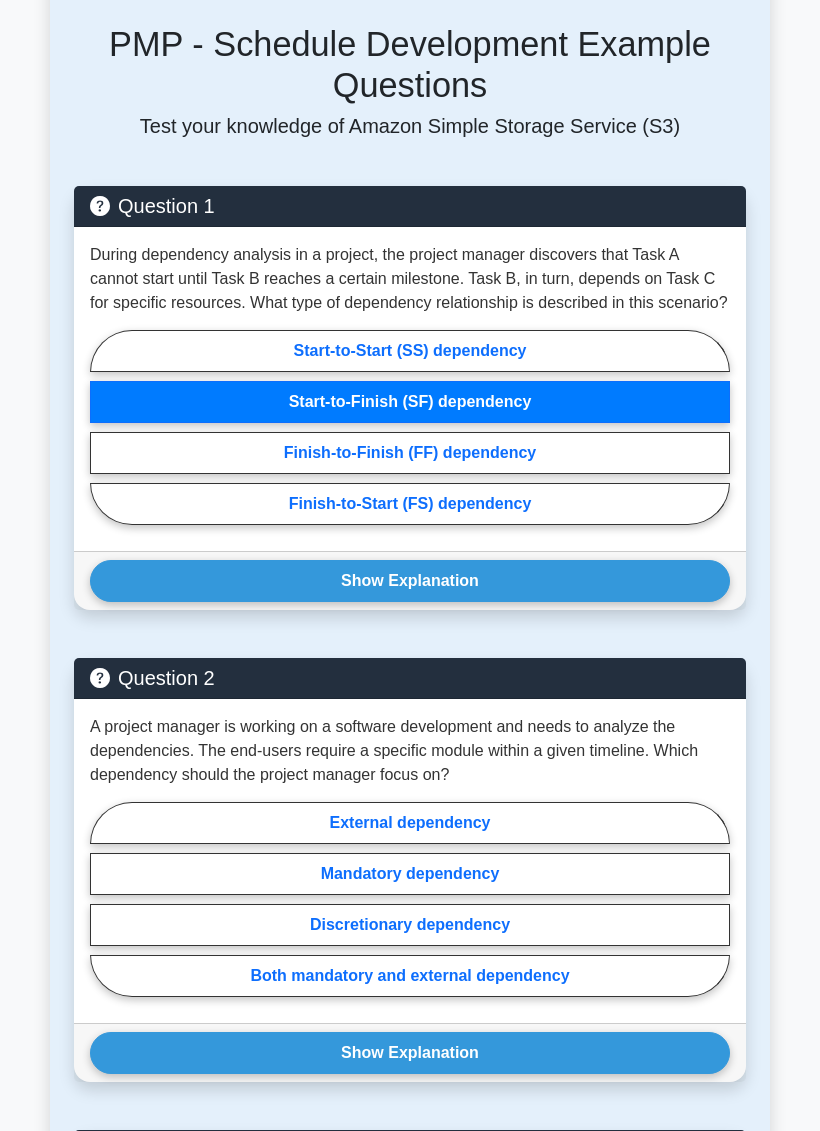 click on "Show Explanation" at bounding box center (410, 581) 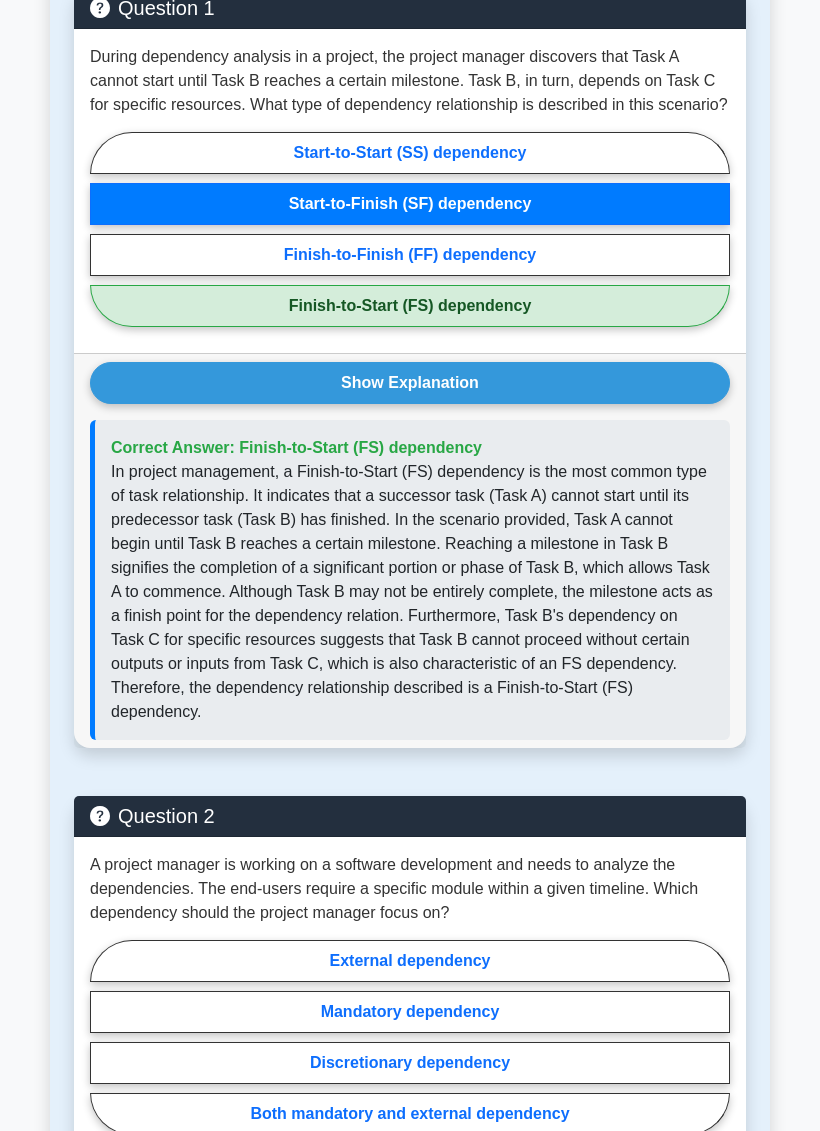 scroll, scrollTop: 1702, scrollLeft: 0, axis: vertical 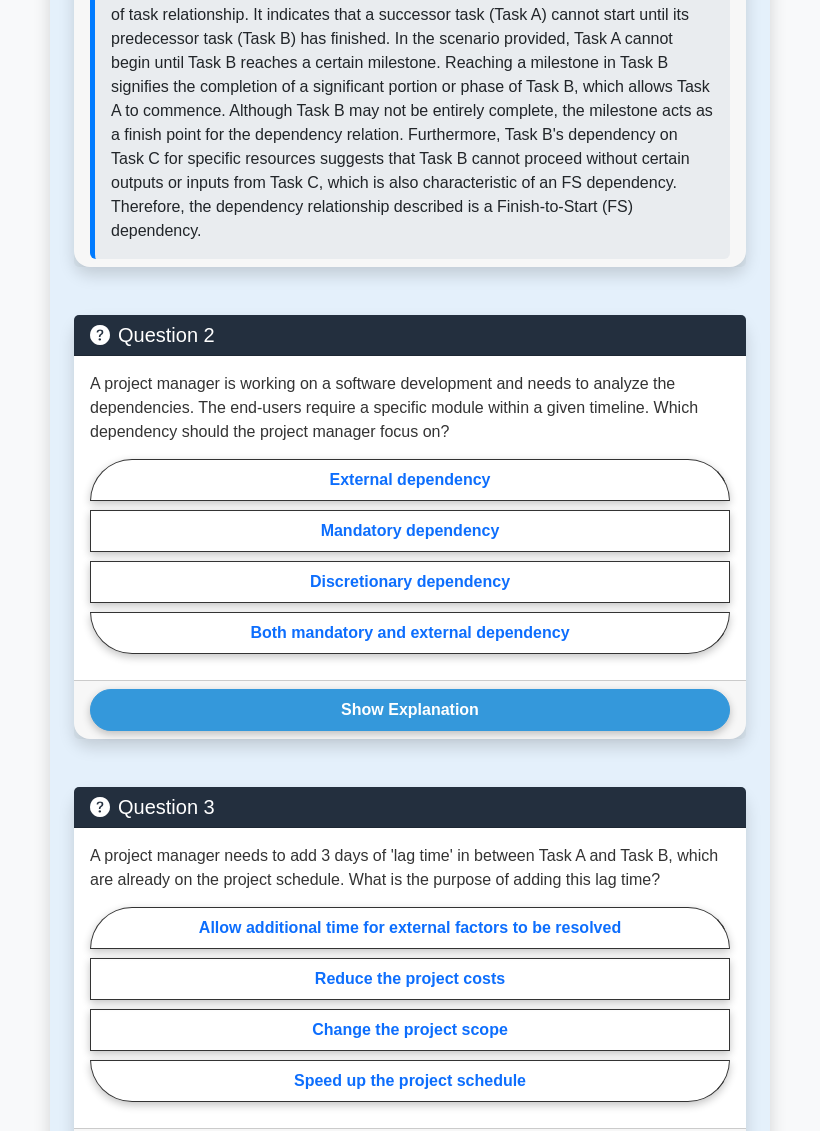 click on "Both mandatory and external dependency" at bounding box center (410, 633) 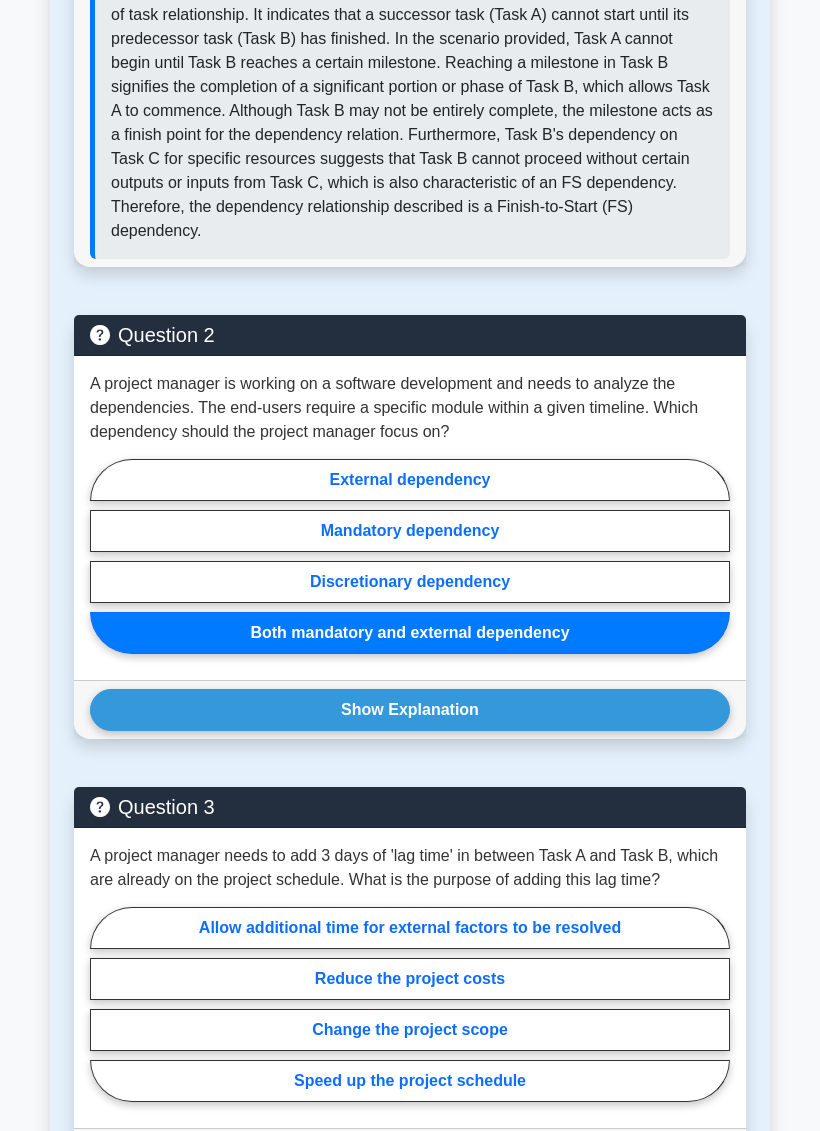 click on "Show Explanation" at bounding box center (410, 710) 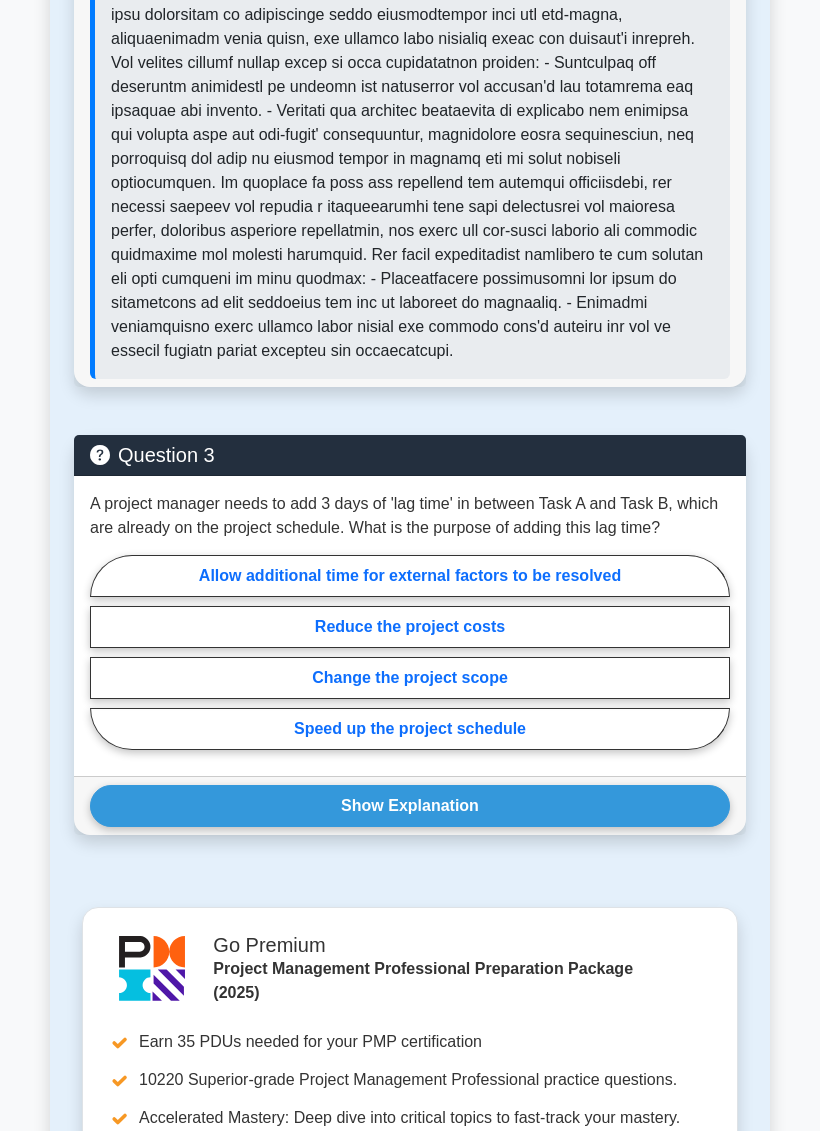 scroll, scrollTop: 3255, scrollLeft: 0, axis: vertical 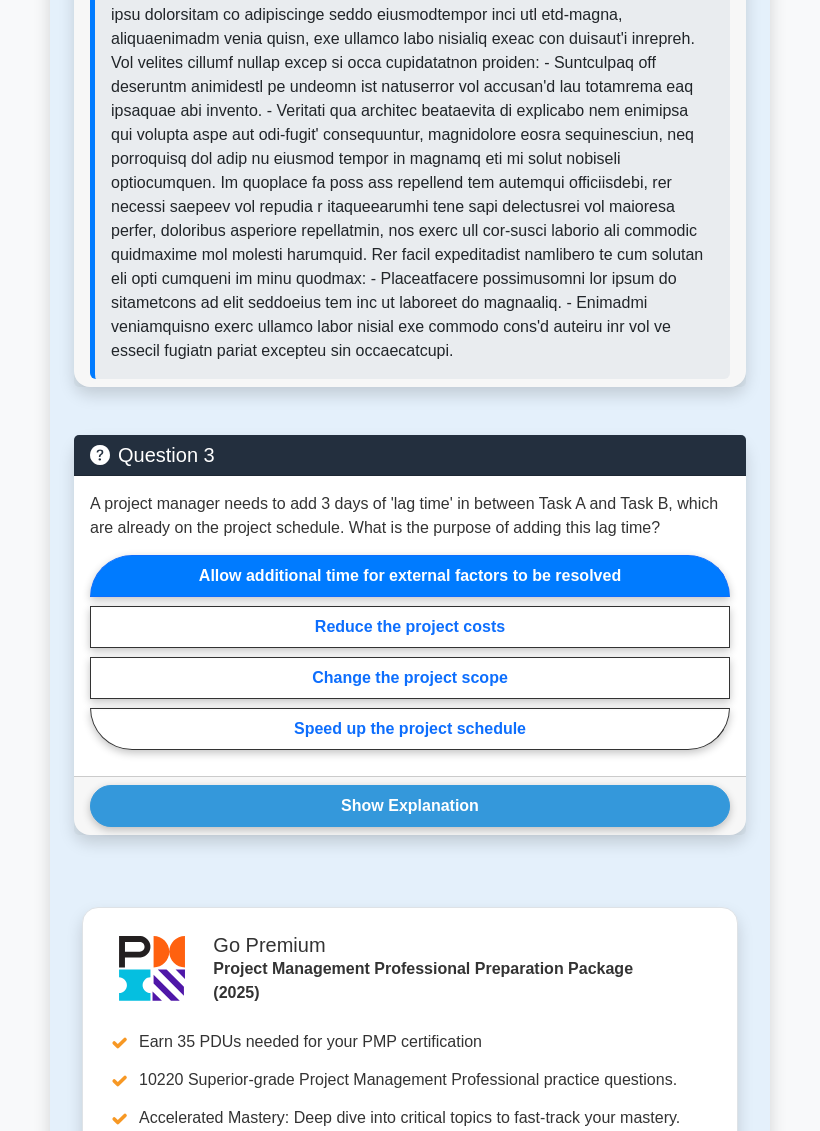 click on "Show Explanation" at bounding box center (410, 806) 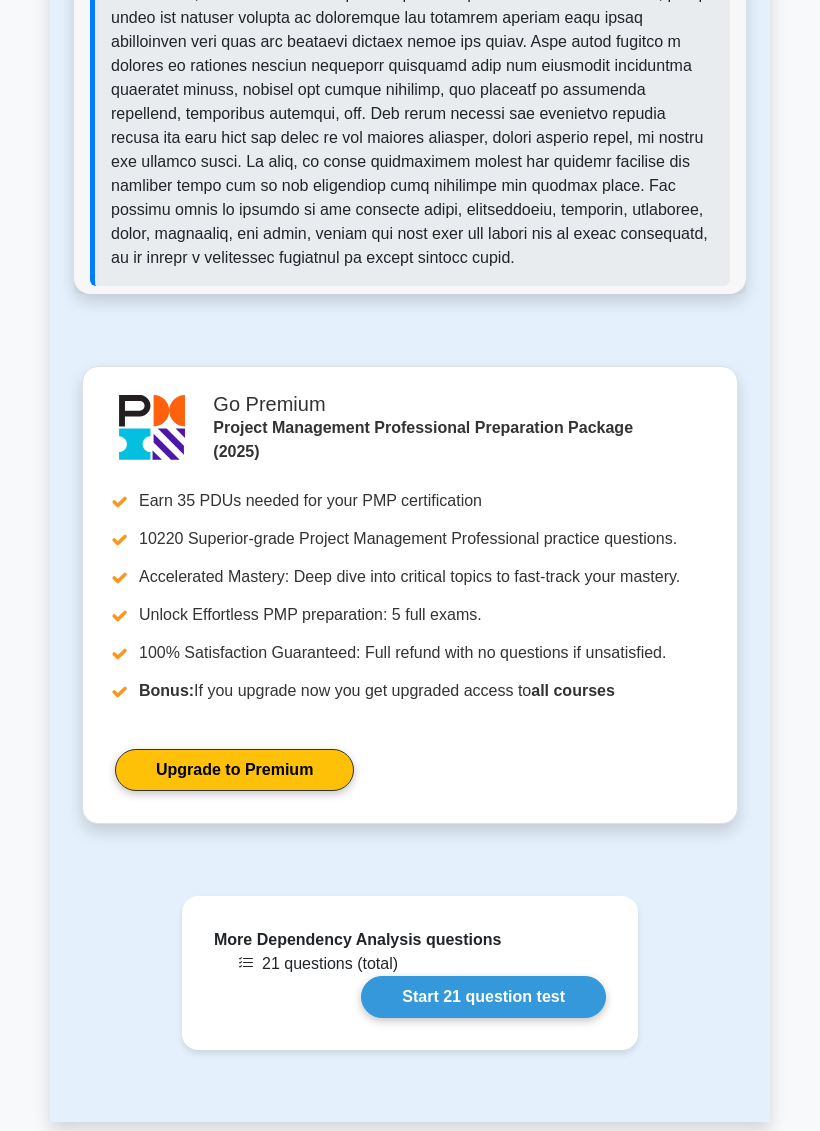 scroll, scrollTop: 4205, scrollLeft: 0, axis: vertical 